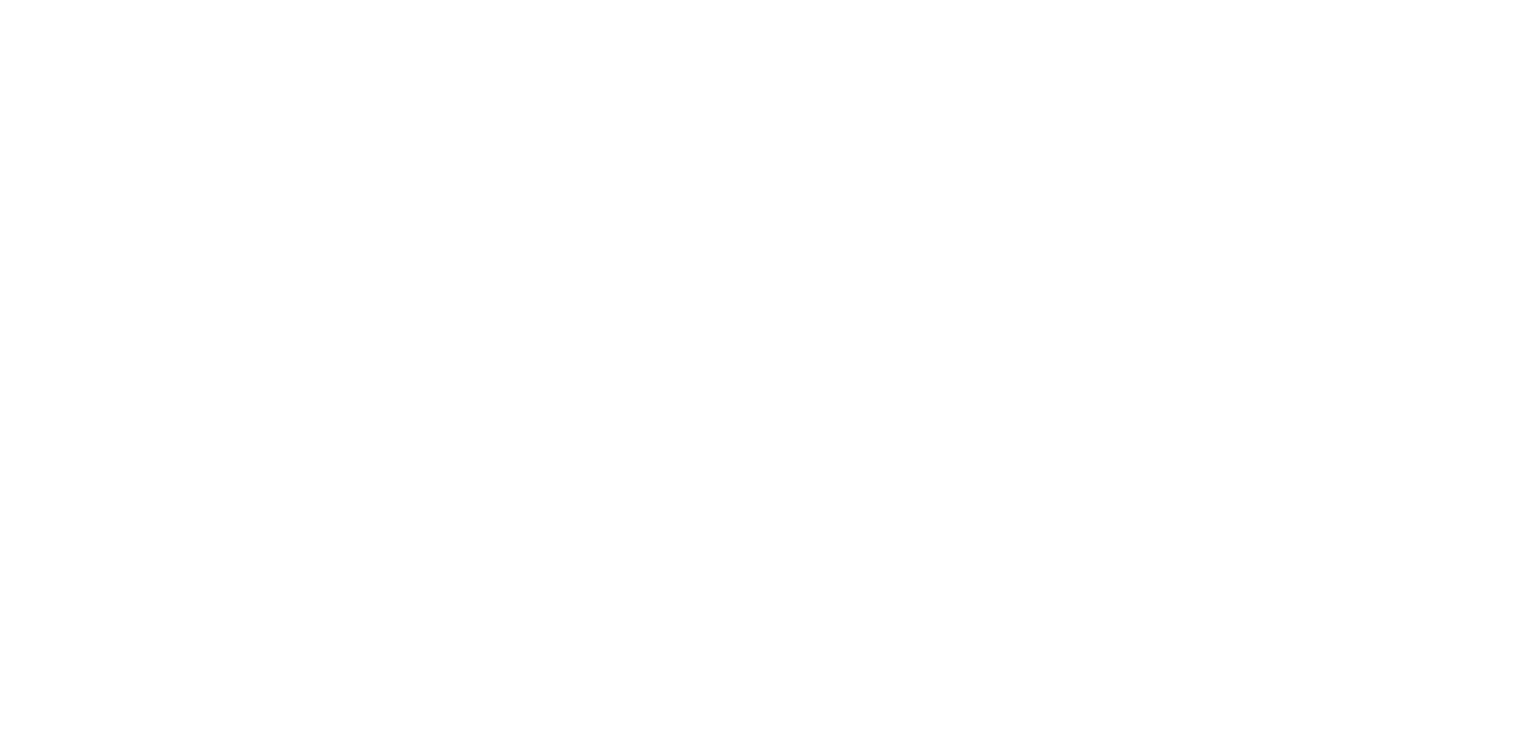 scroll, scrollTop: 0, scrollLeft: 0, axis: both 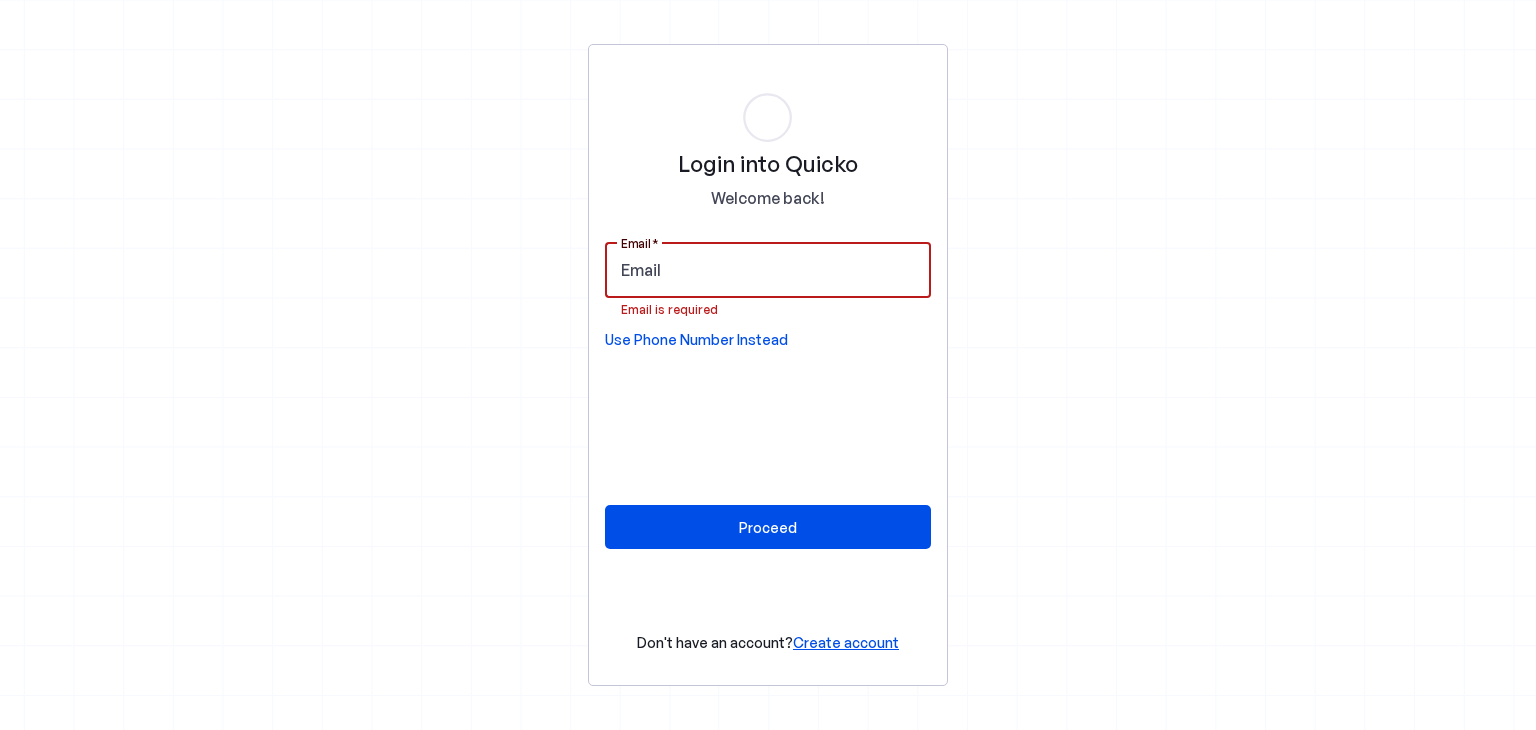 click on "Email" at bounding box center [768, 270] 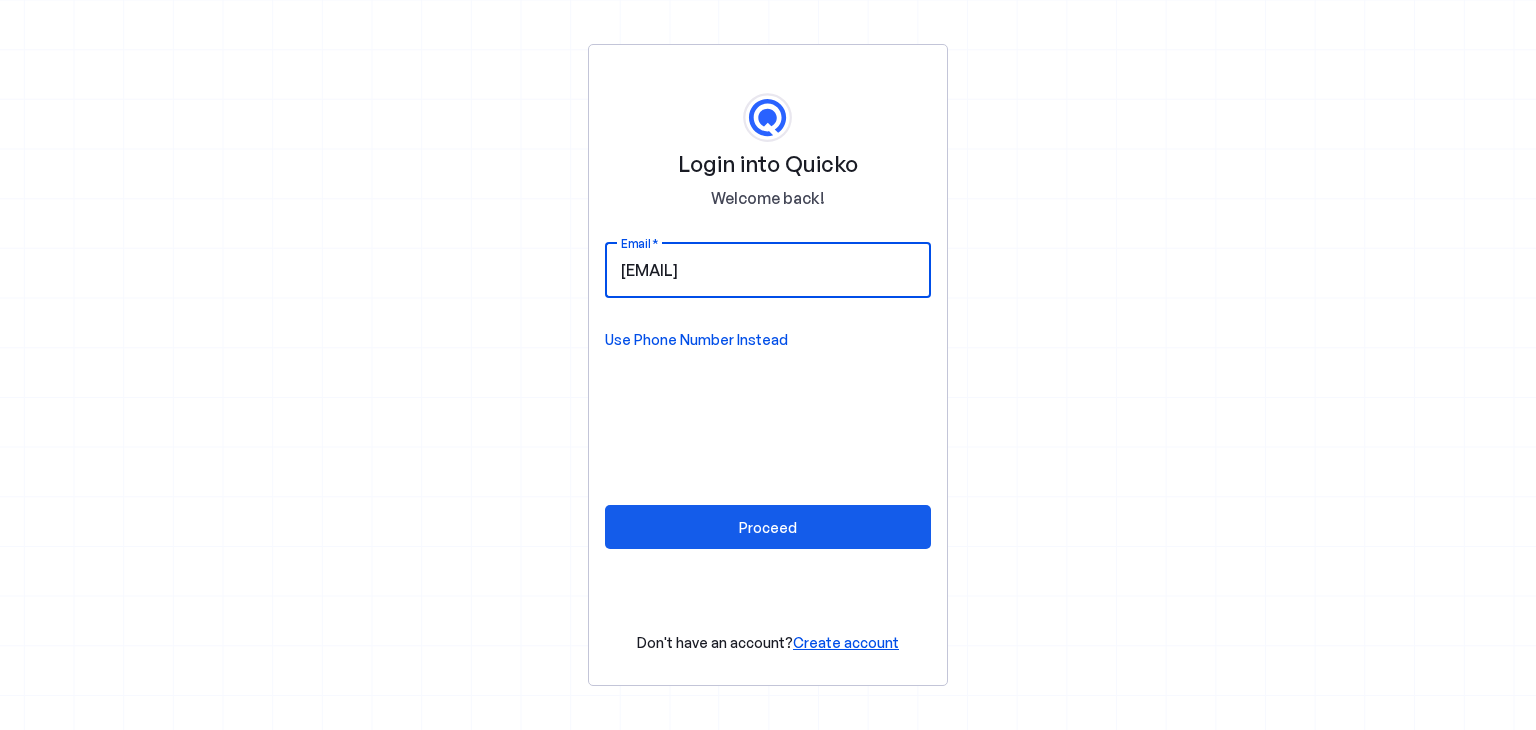 type on "tbadwal@hotmail.com" 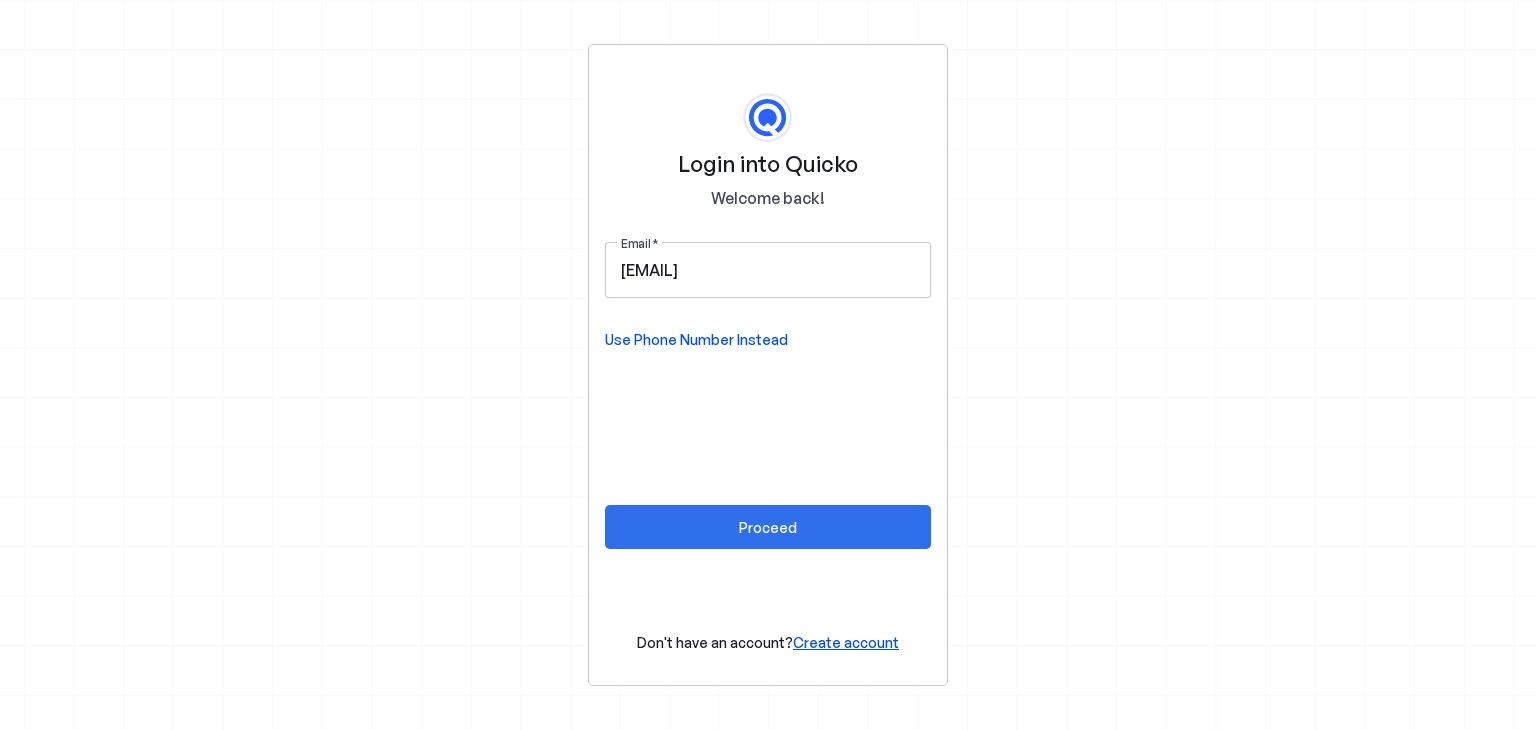 click on "Proceed" at bounding box center [768, 527] 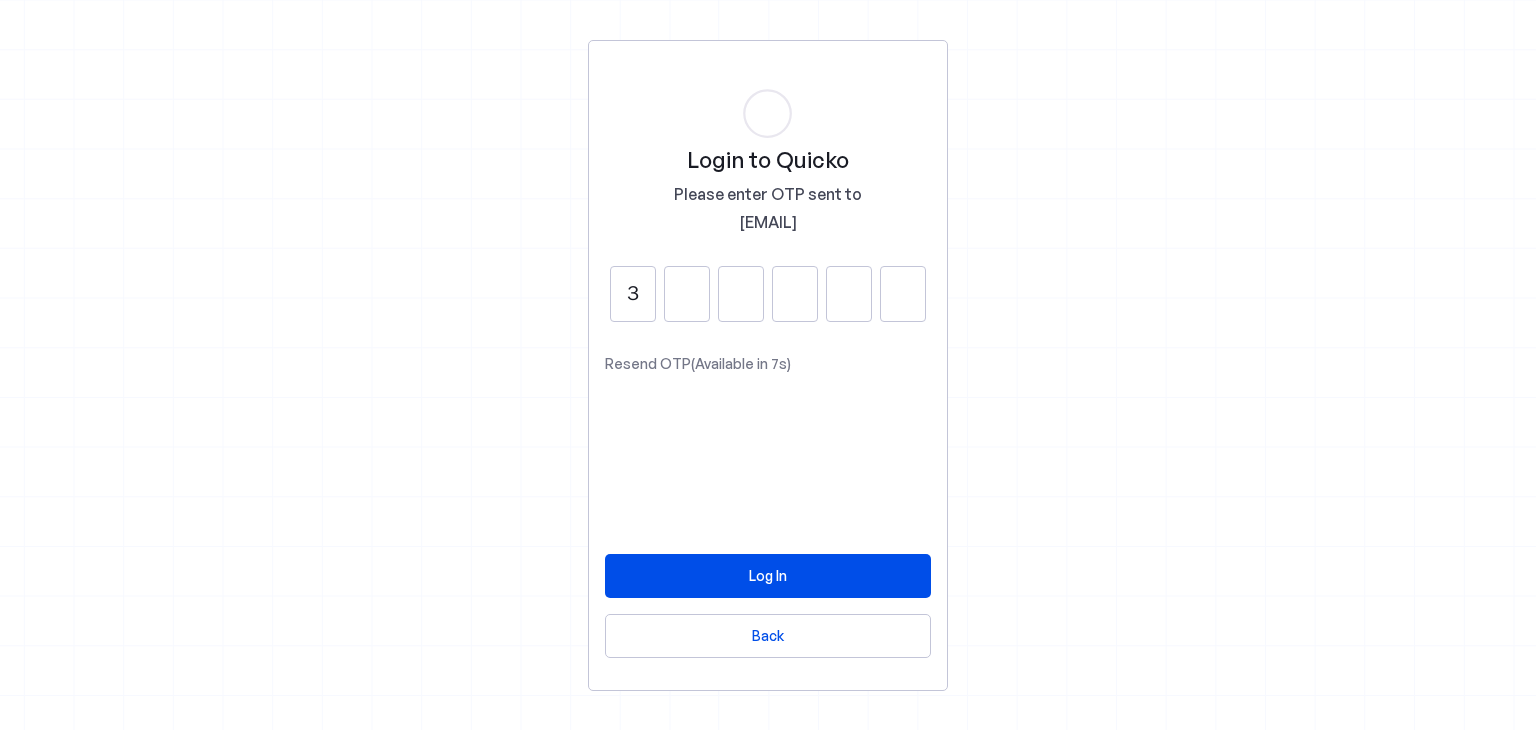 type on "3" 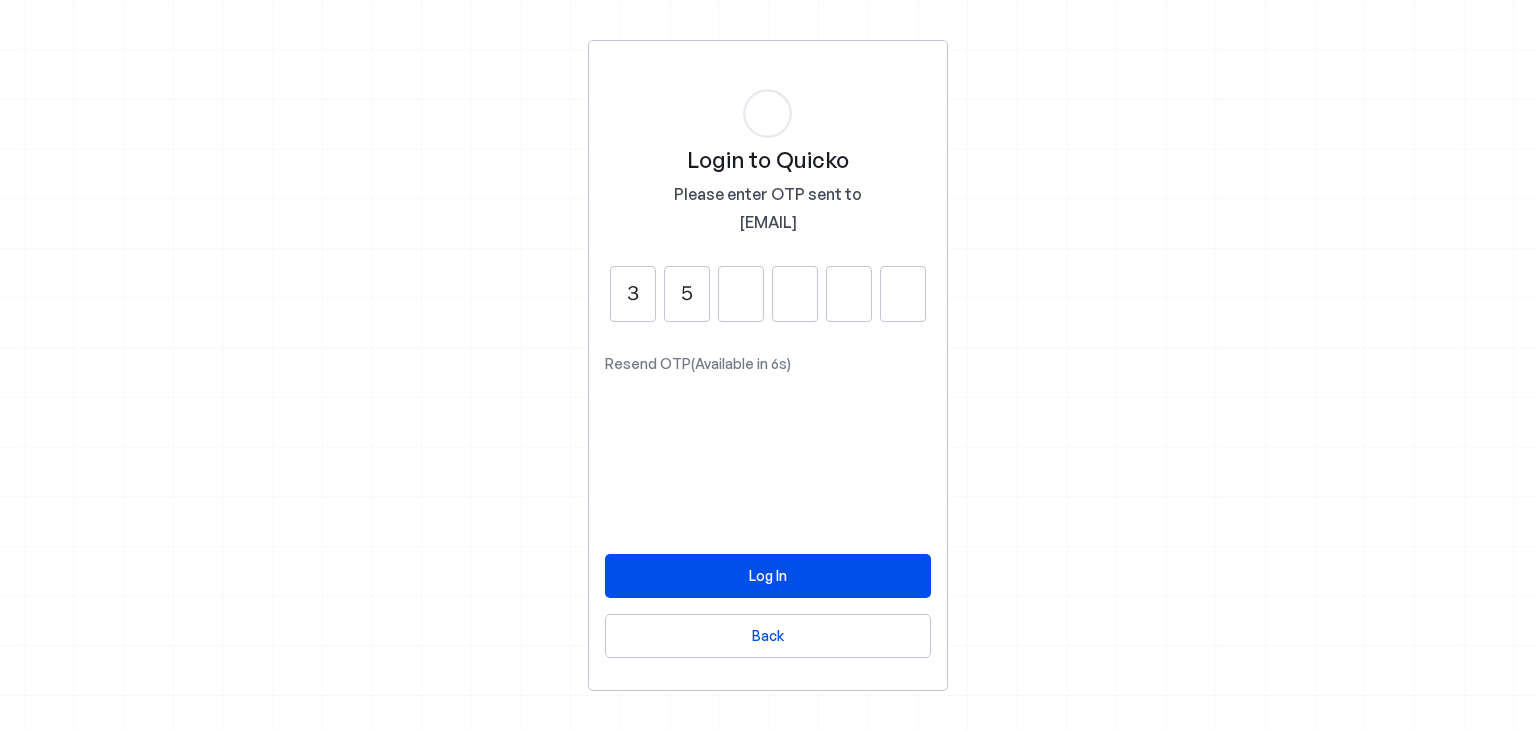 type on "5" 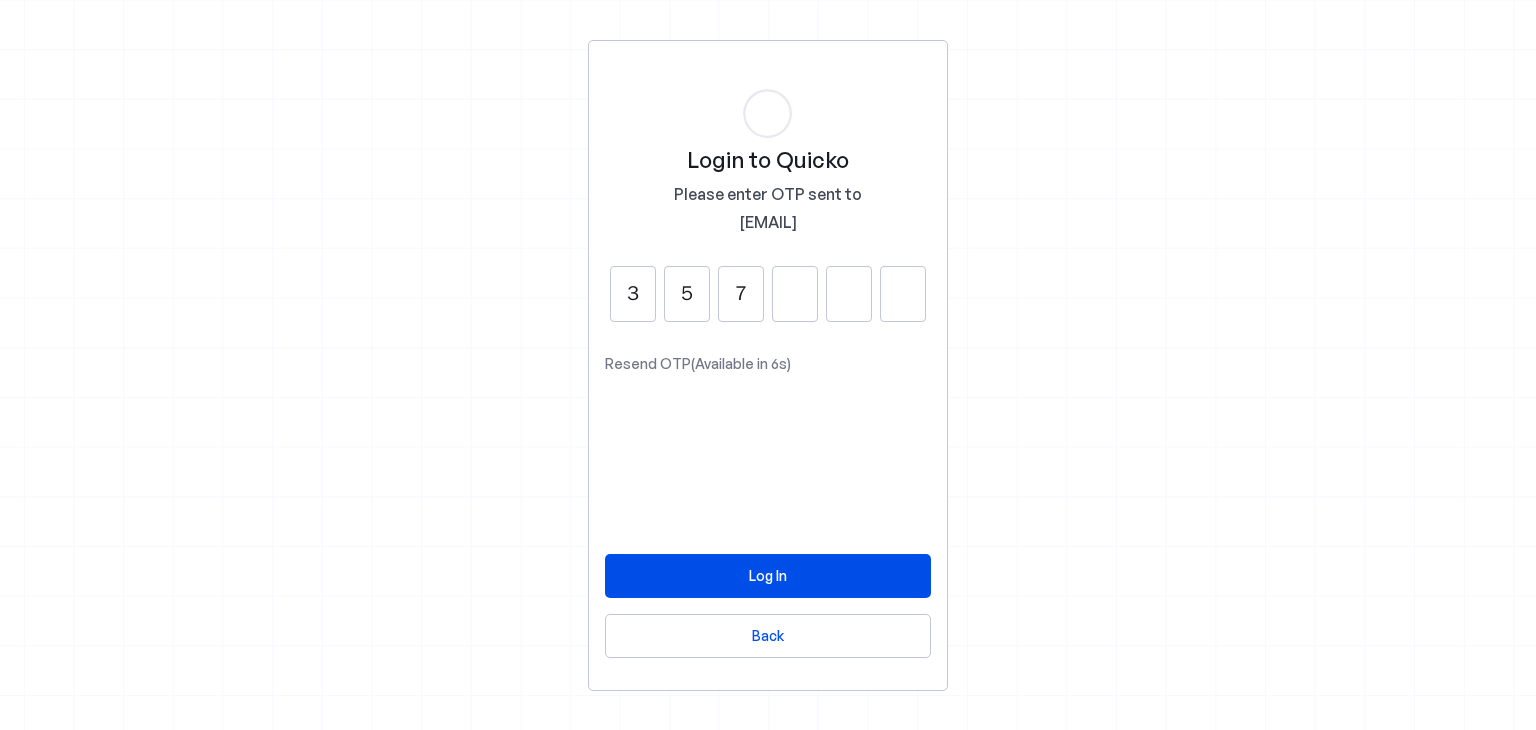 type on "7" 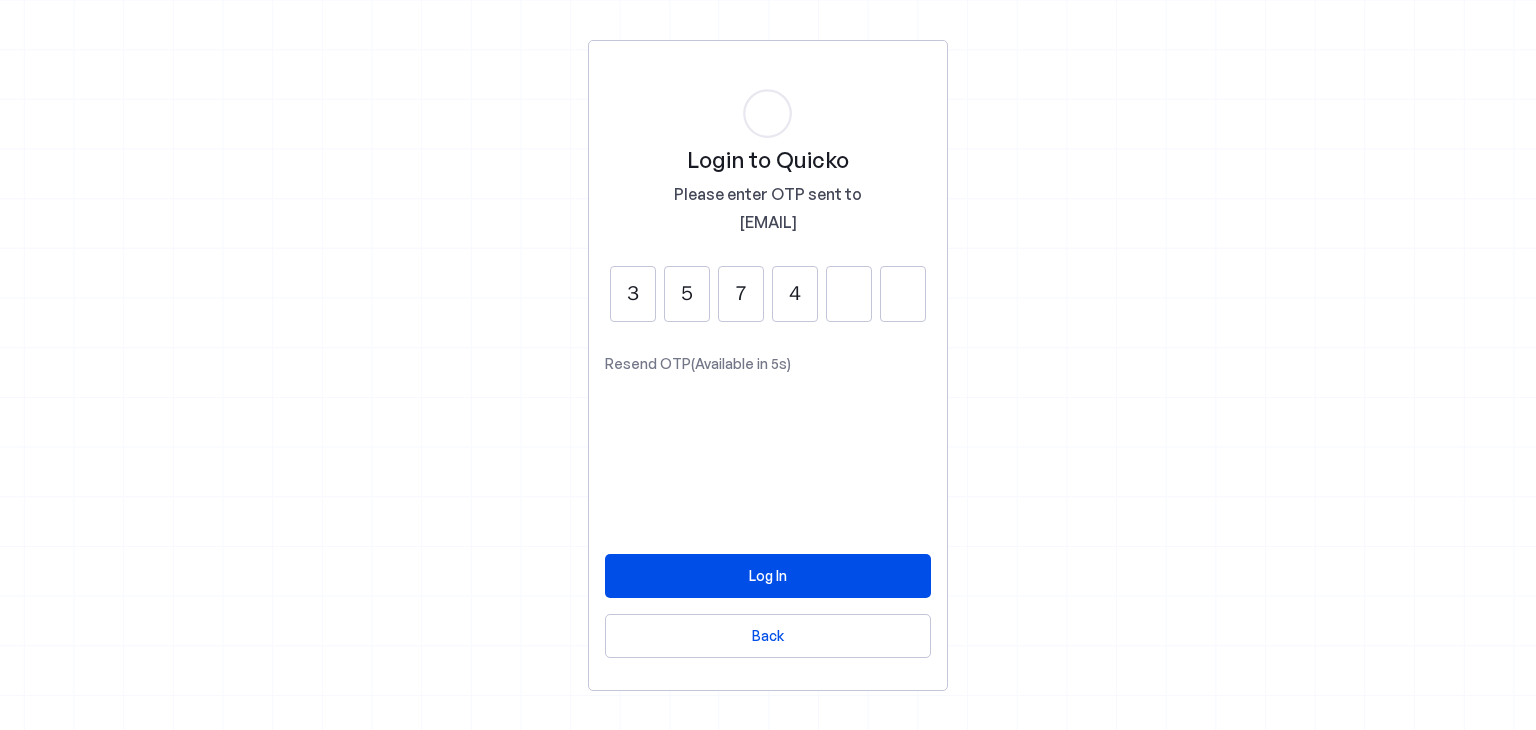 type on "4" 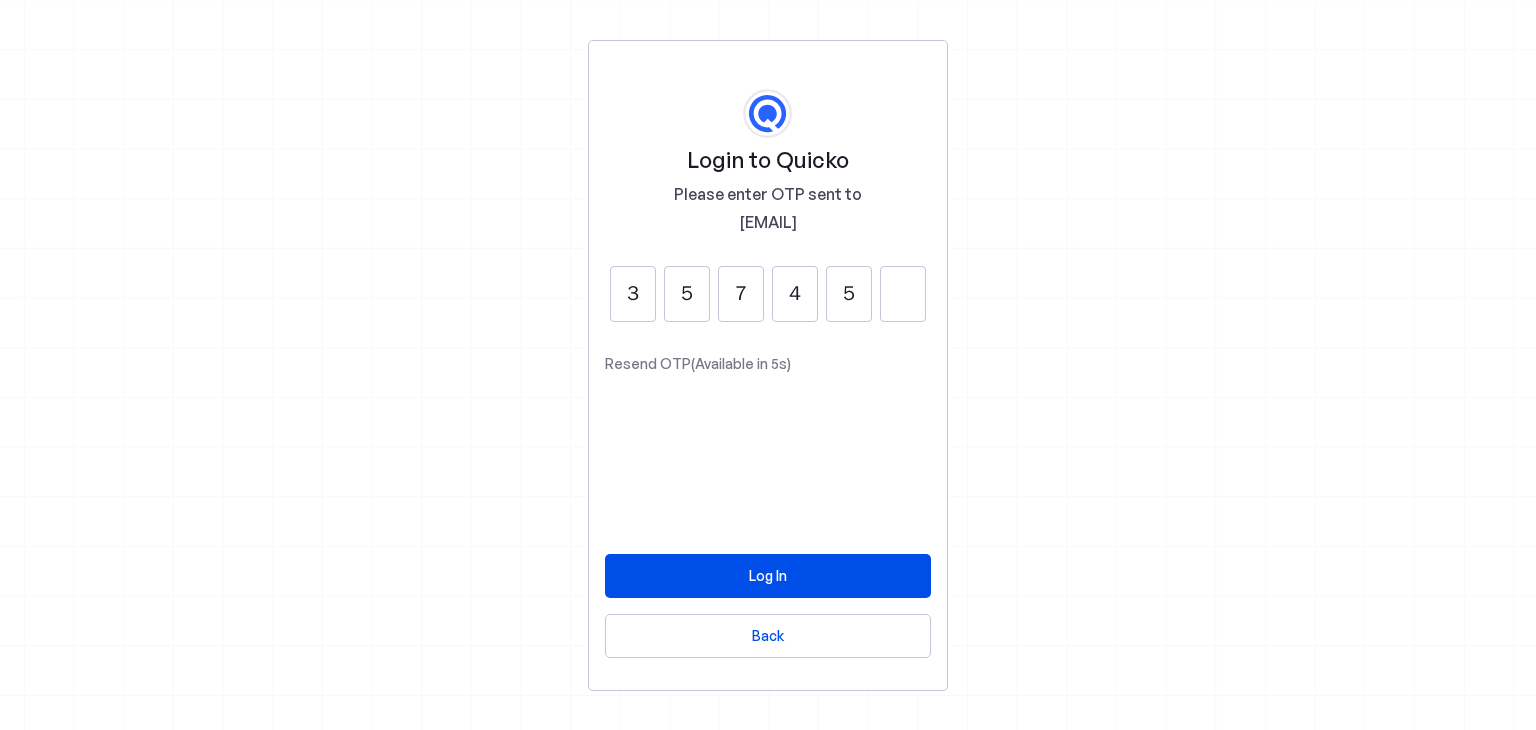 type on "5" 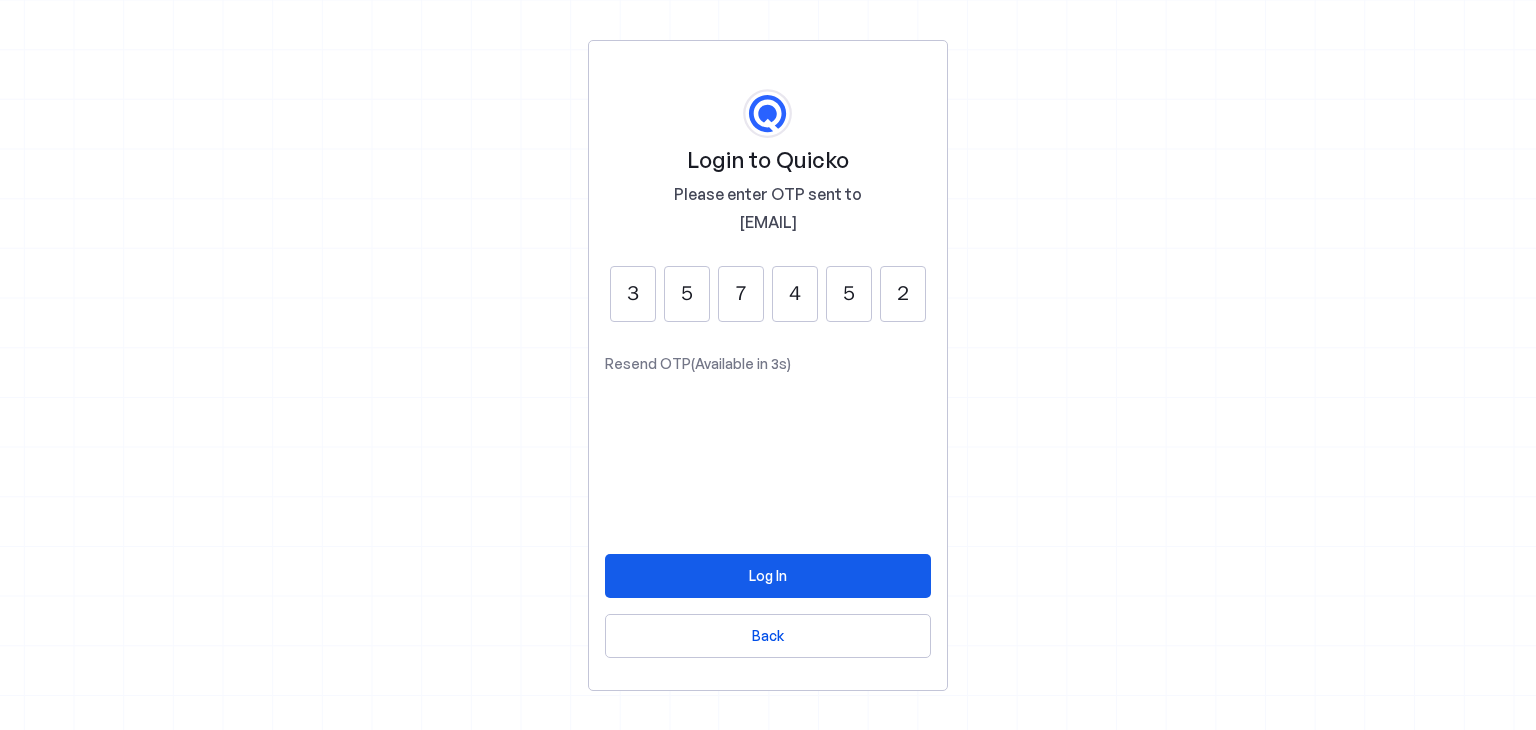 type on "2" 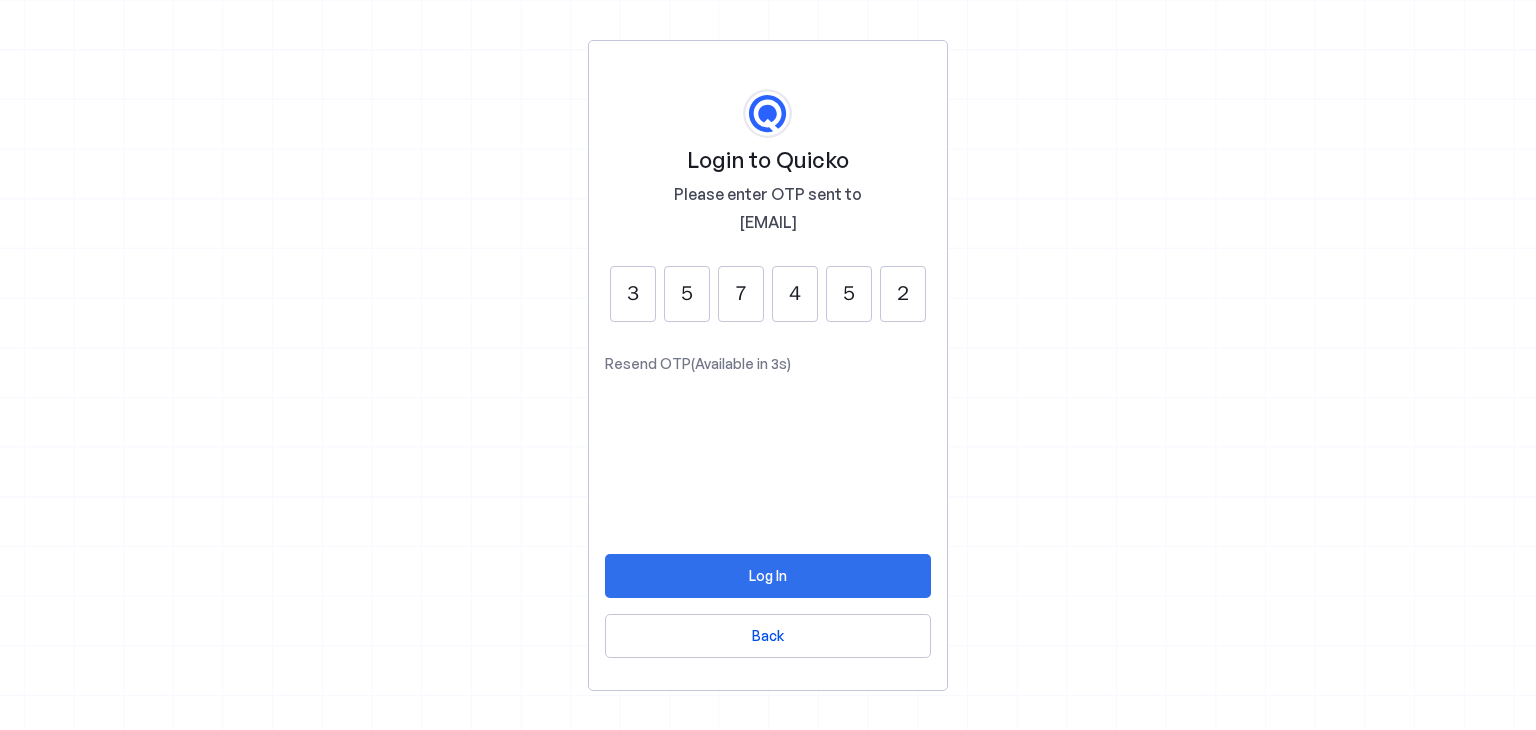 click at bounding box center (768, 576) 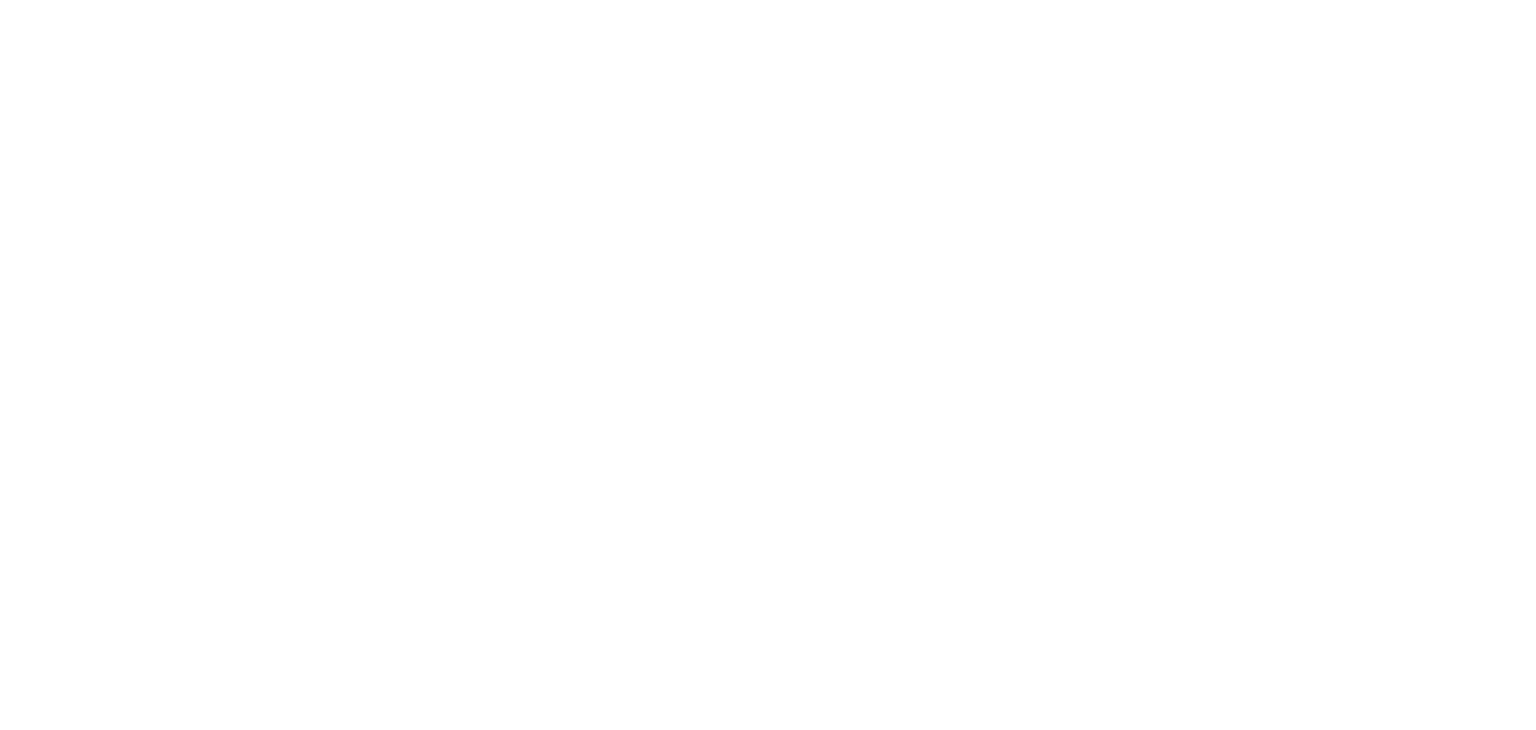 scroll, scrollTop: 0, scrollLeft: 0, axis: both 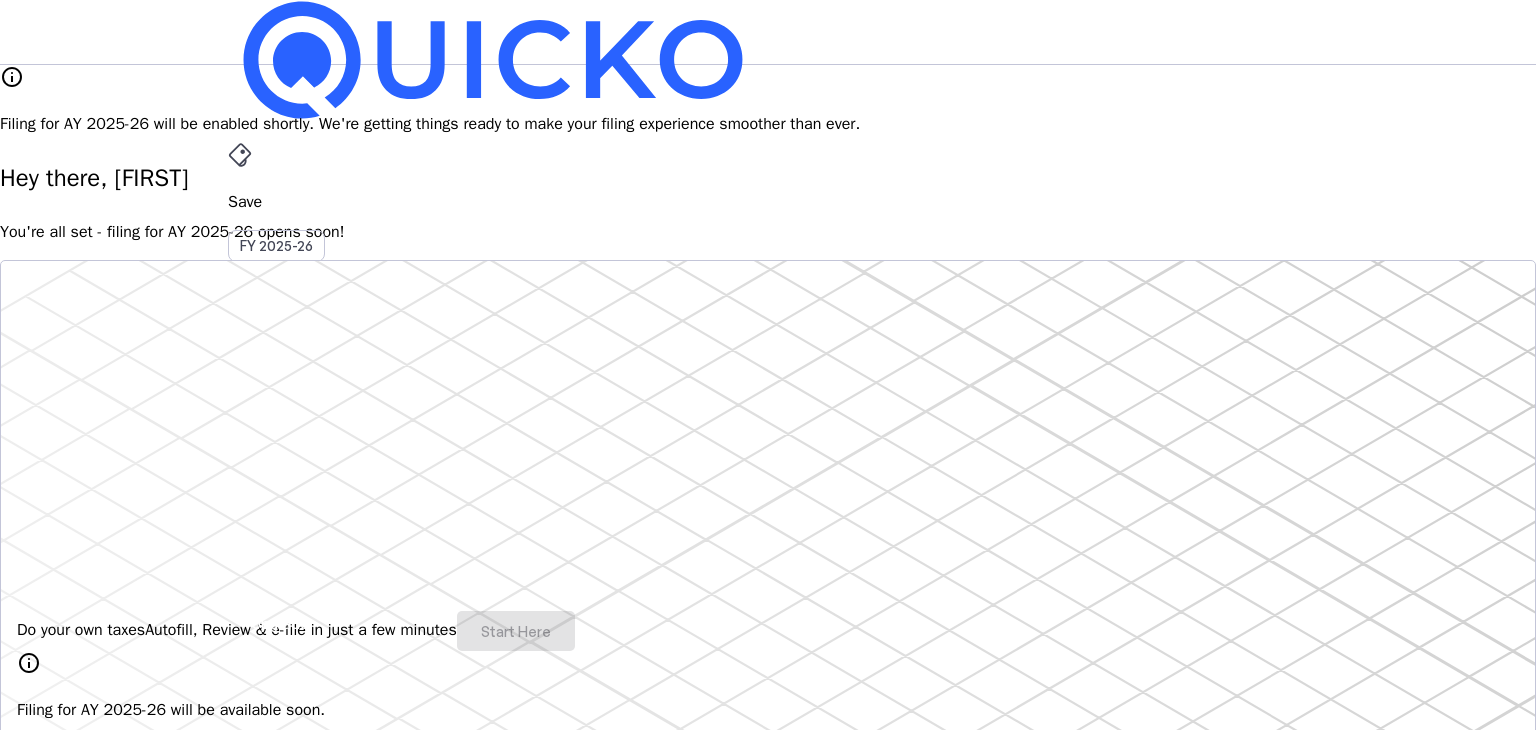click on "Save FY 2025-26" at bounding box center [768, 202] 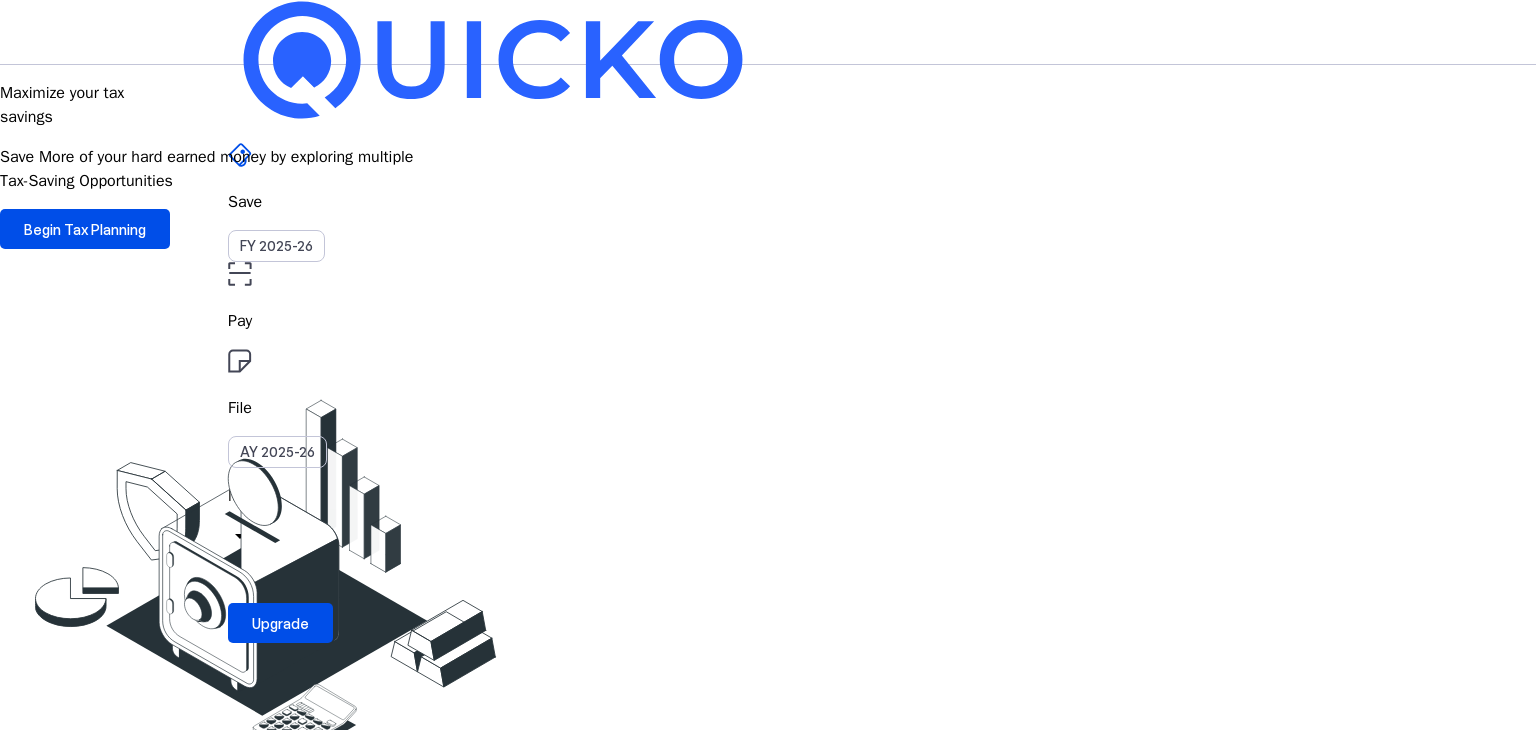 click on "File" at bounding box center [768, 321] 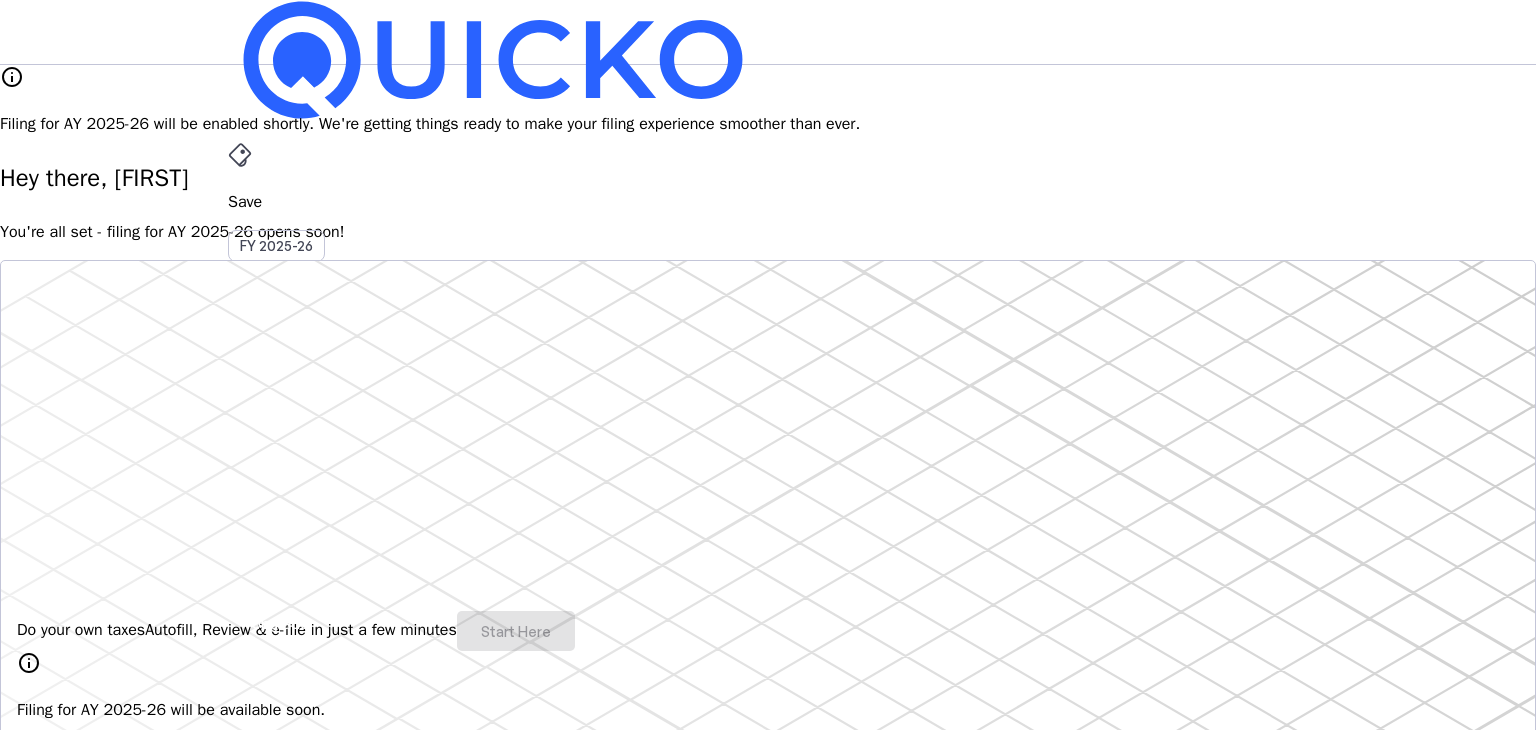 click on "Do your own taxes   Autofill, Review & e-file in just a few minutes   Start Here" at bounding box center [768, 631] 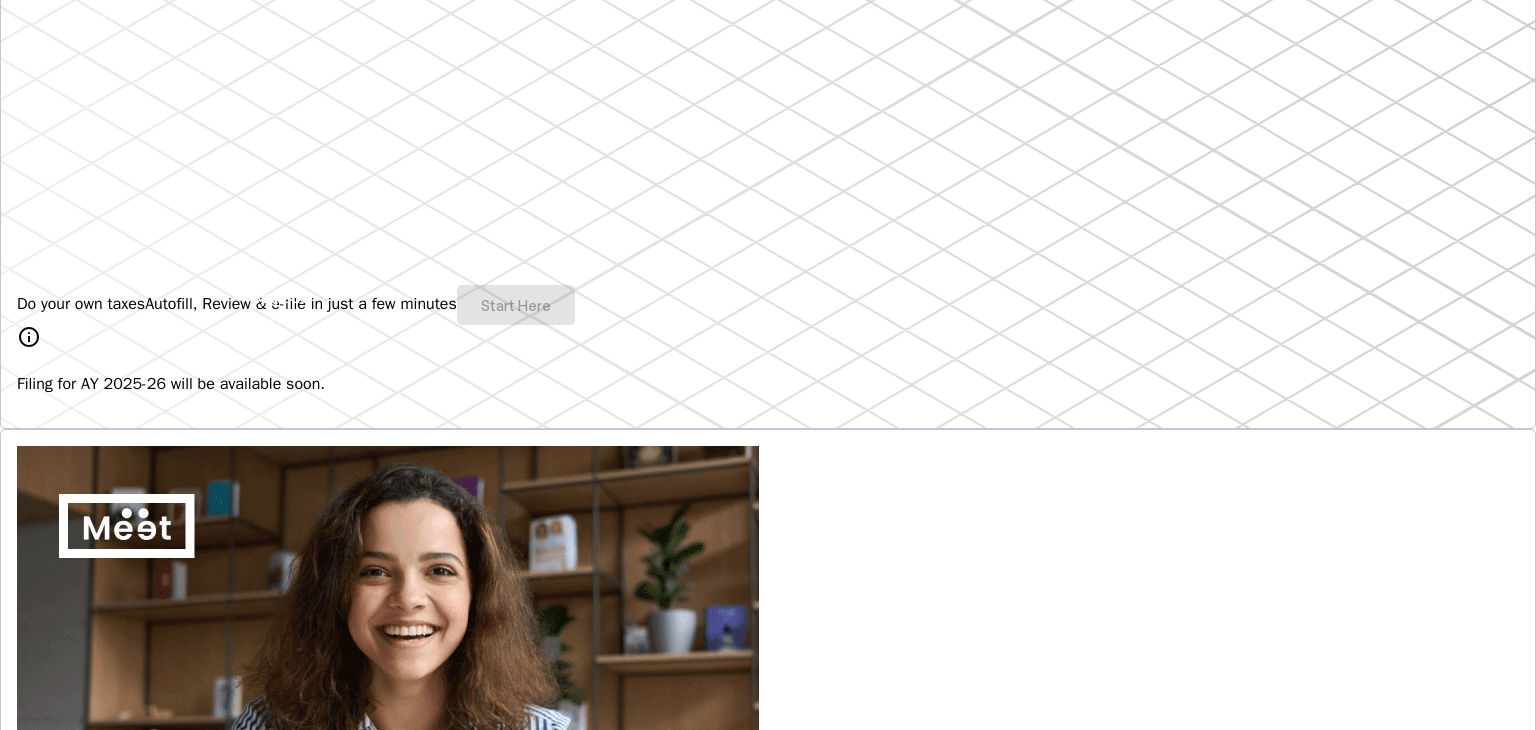 scroll, scrollTop: 0, scrollLeft: 0, axis: both 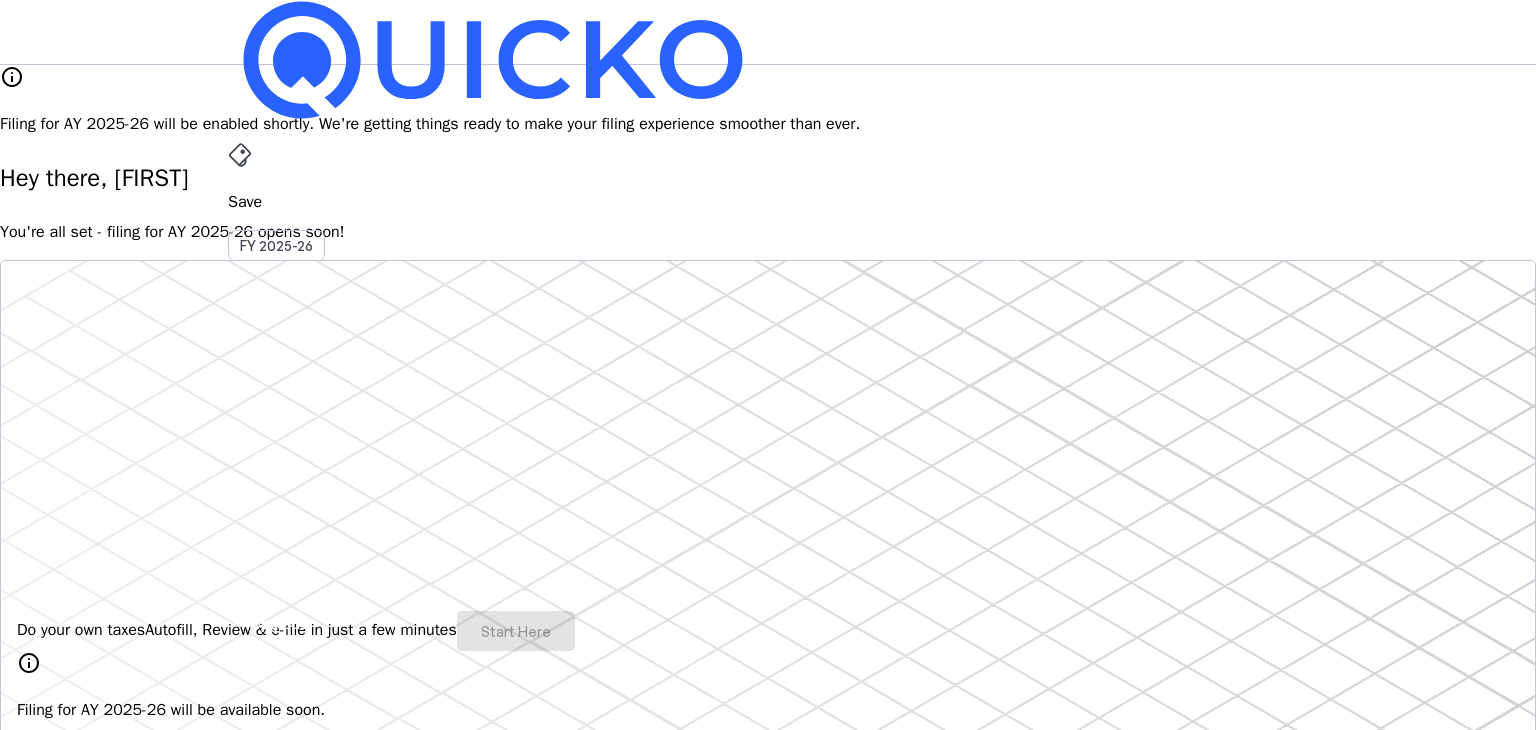 drag, startPoint x: 231, startPoint y: 178, endPoint x: 624, endPoint y: 229, distance: 396.29535 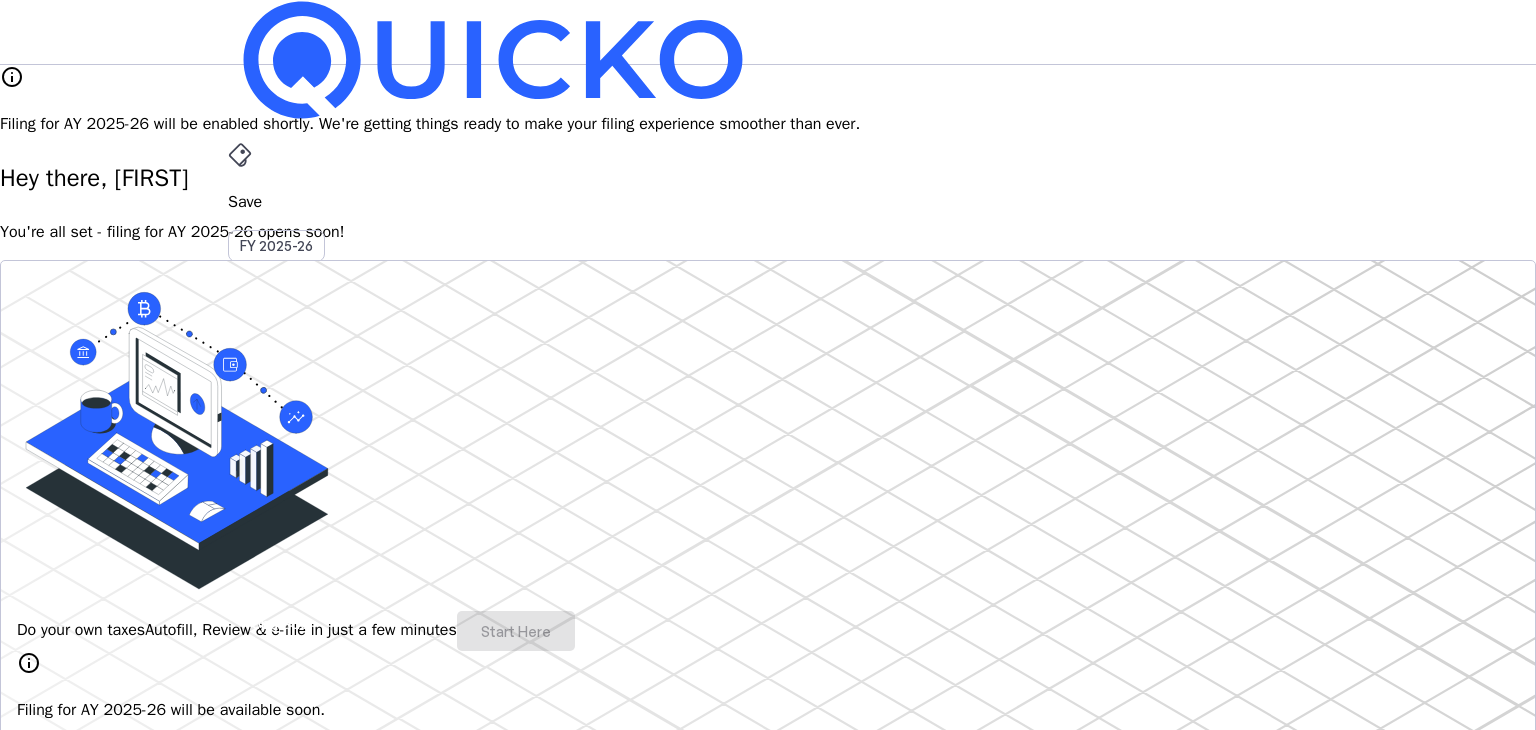 click at bounding box center (493, 60) 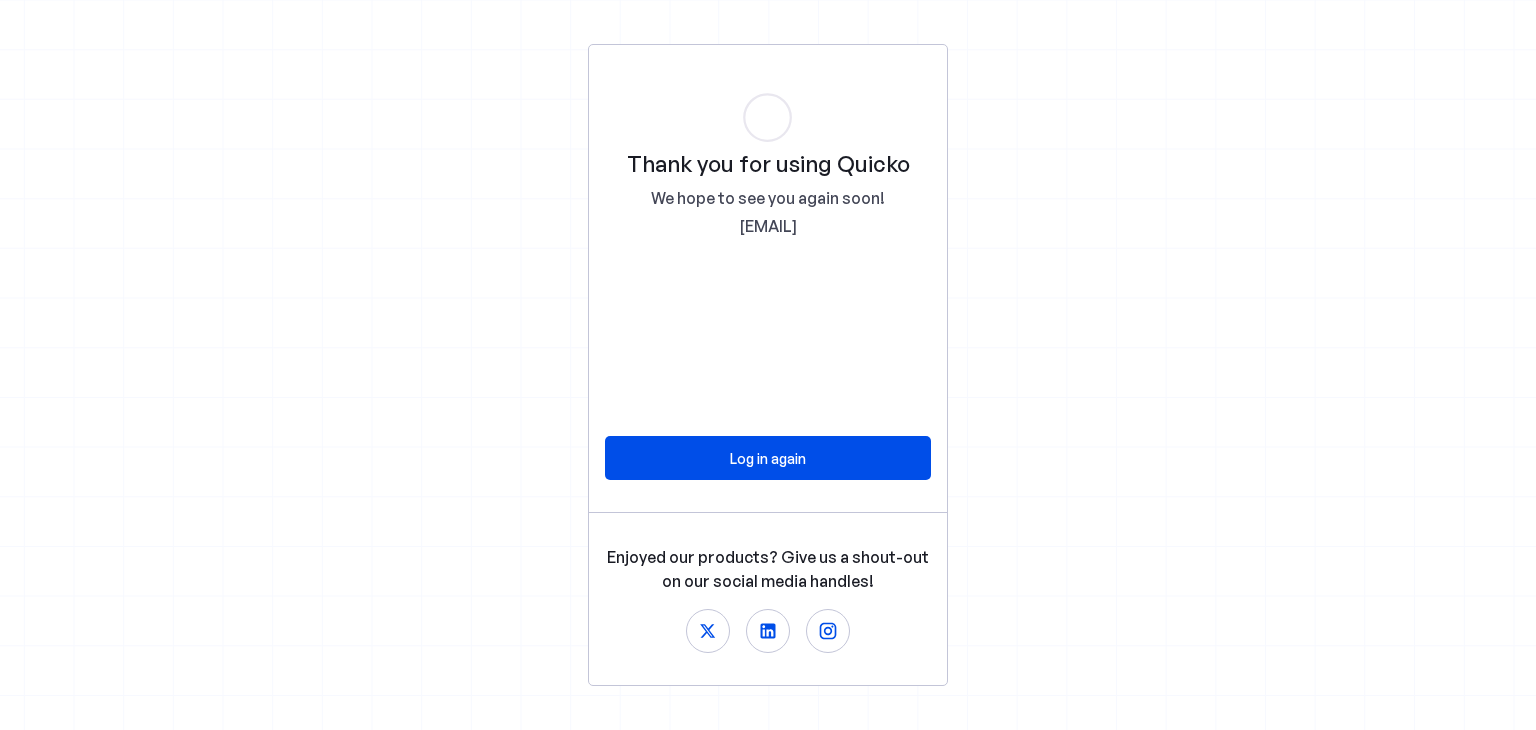 scroll, scrollTop: 0, scrollLeft: 0, axis: both 